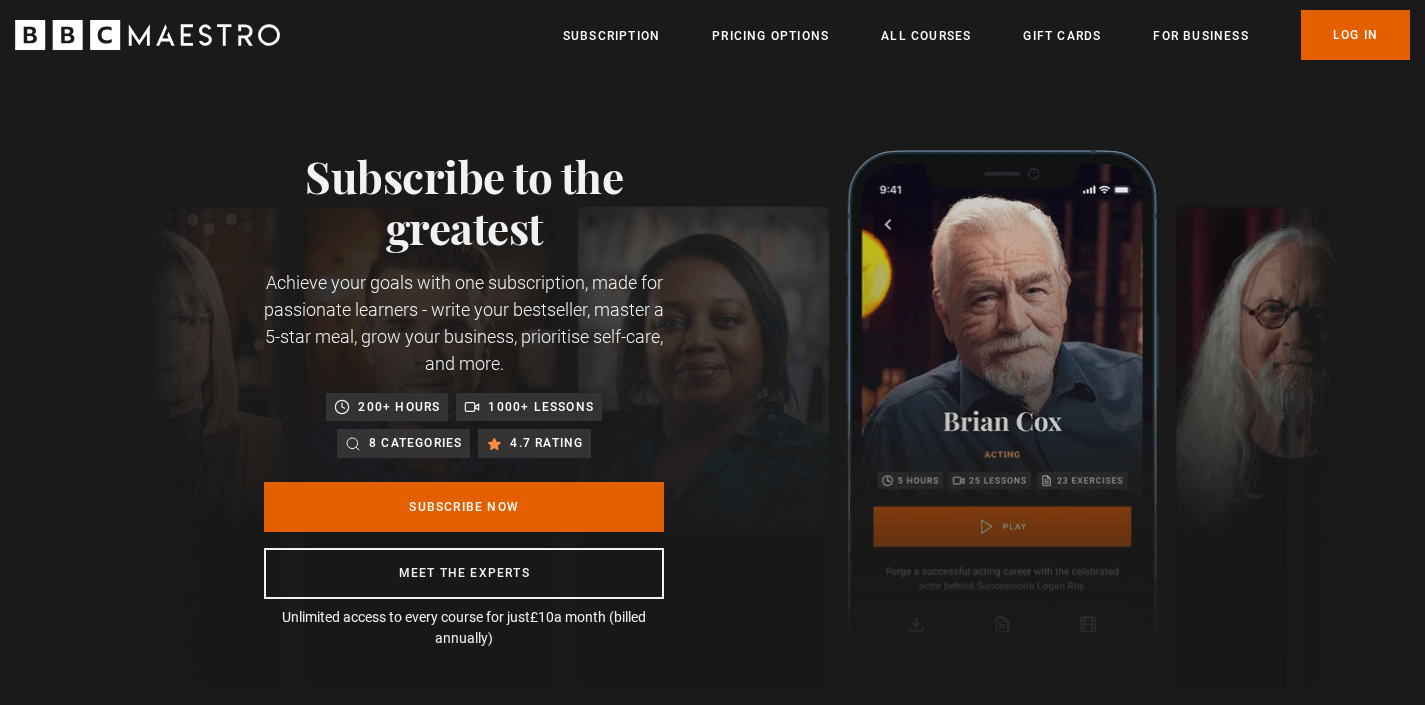 scroll, scrollTop: 1399, scrollLeft: 0, axis: vertical 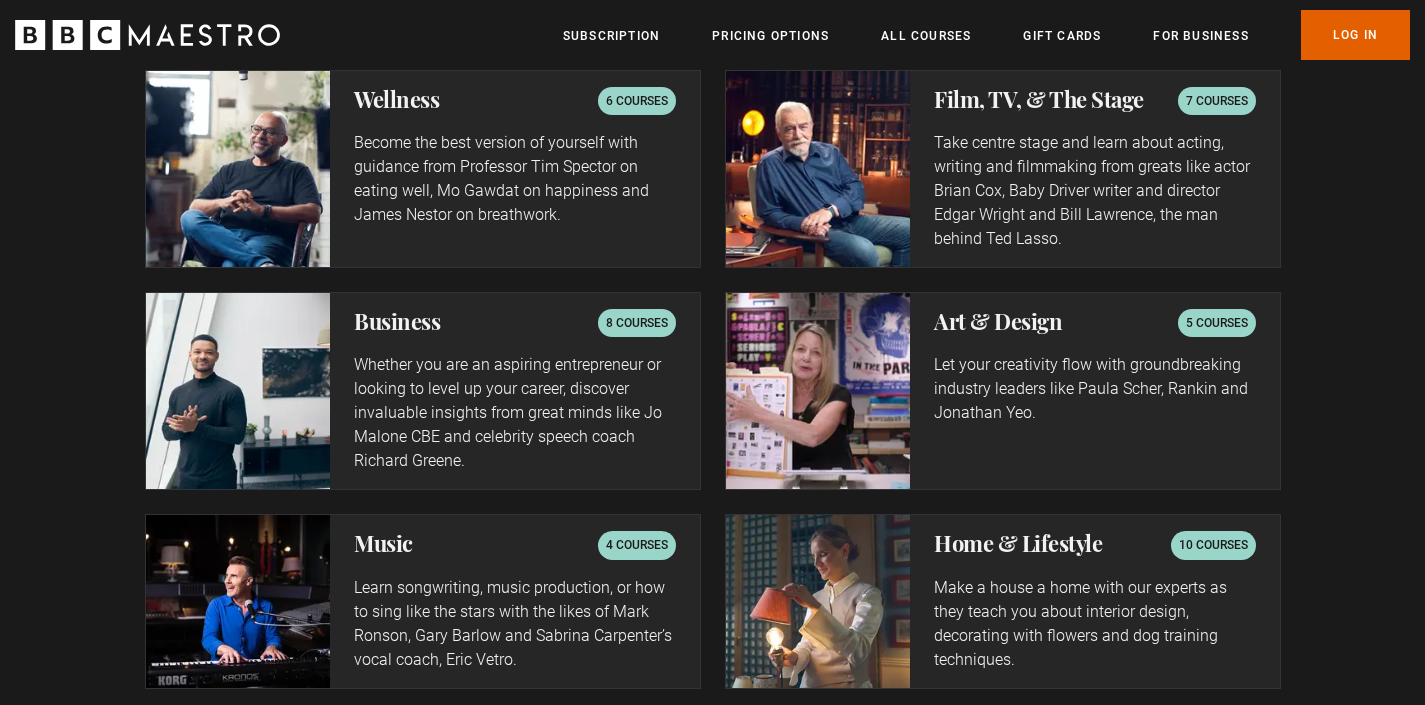 click on "5
courses" at bounding box center (1217, 323) 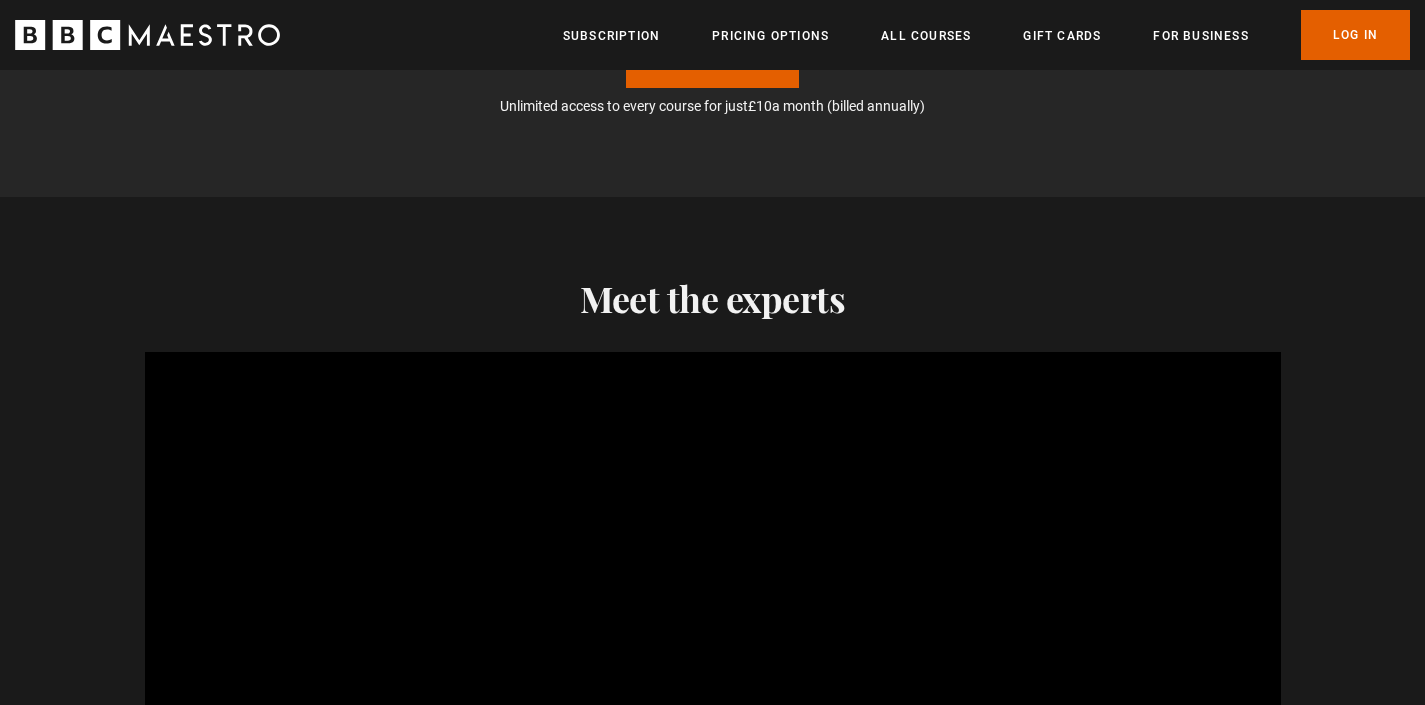 scroll, scrollTop: 1513, scrollLeft: 0, axis: vertical 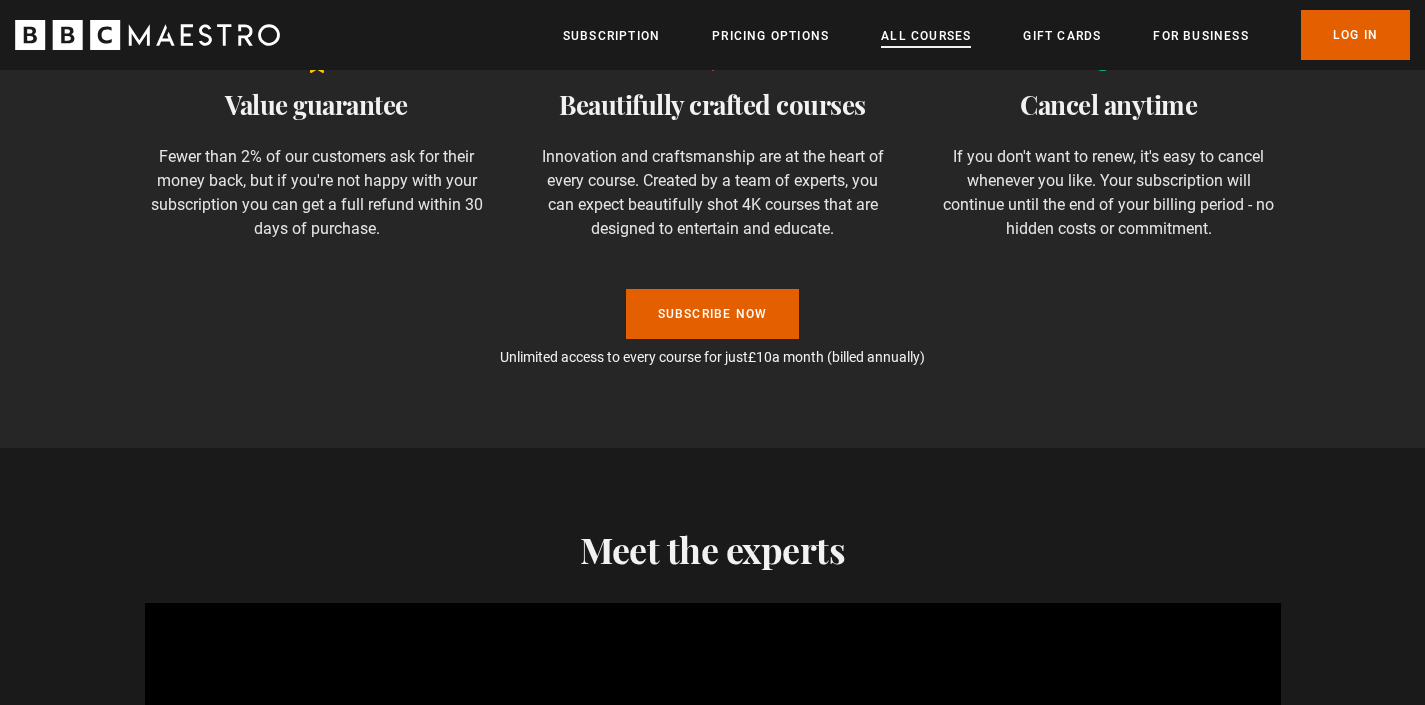 click on "All Courses" at bounding box center (926, 36) 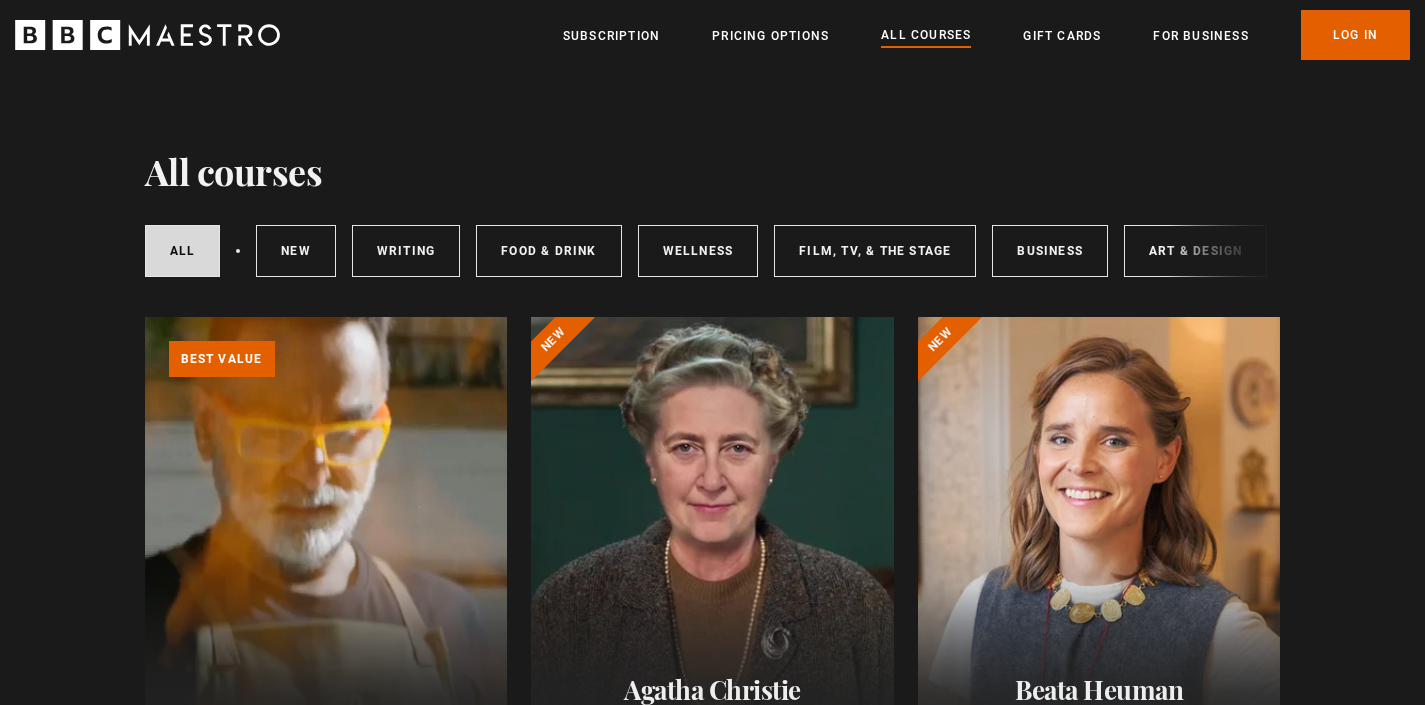 scroll, scrollTop: 20, scrollLeft: 0, axis: vertical 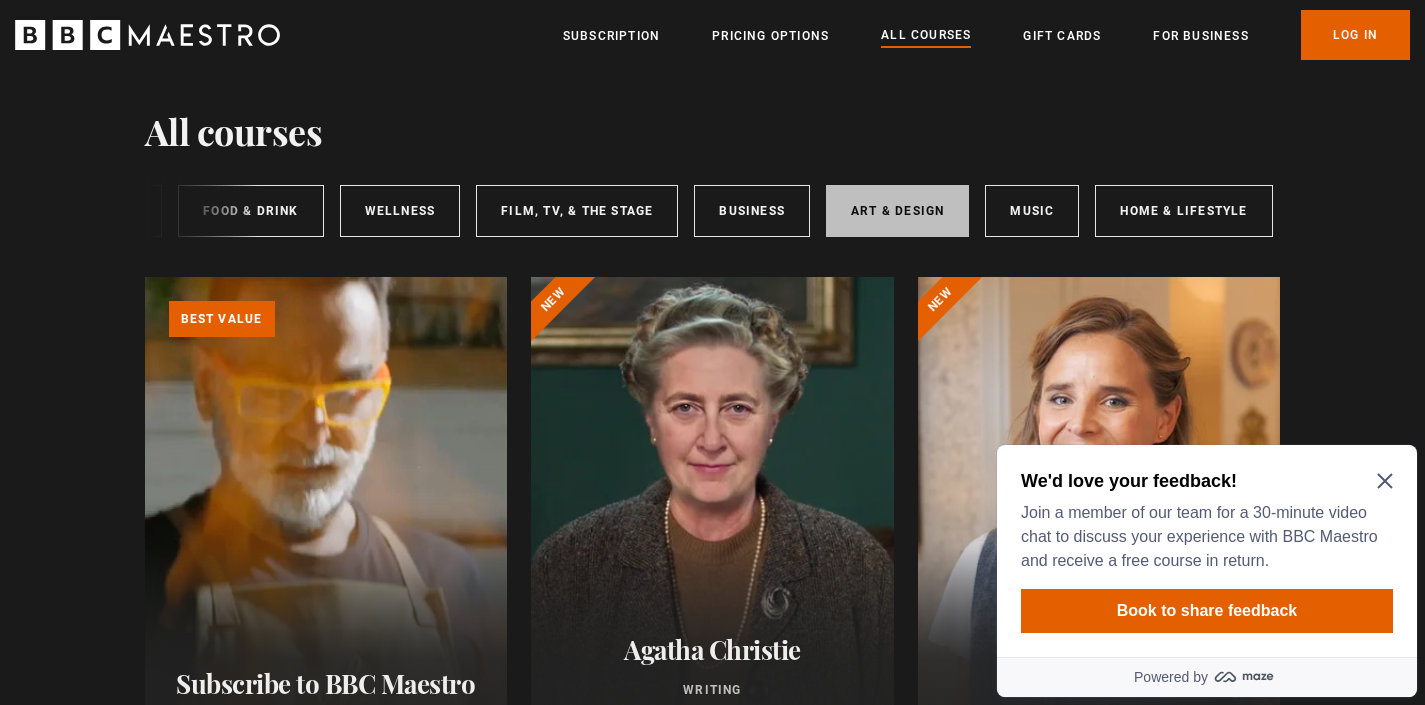 click on "Art & Design" at bounding box center (897, 211) 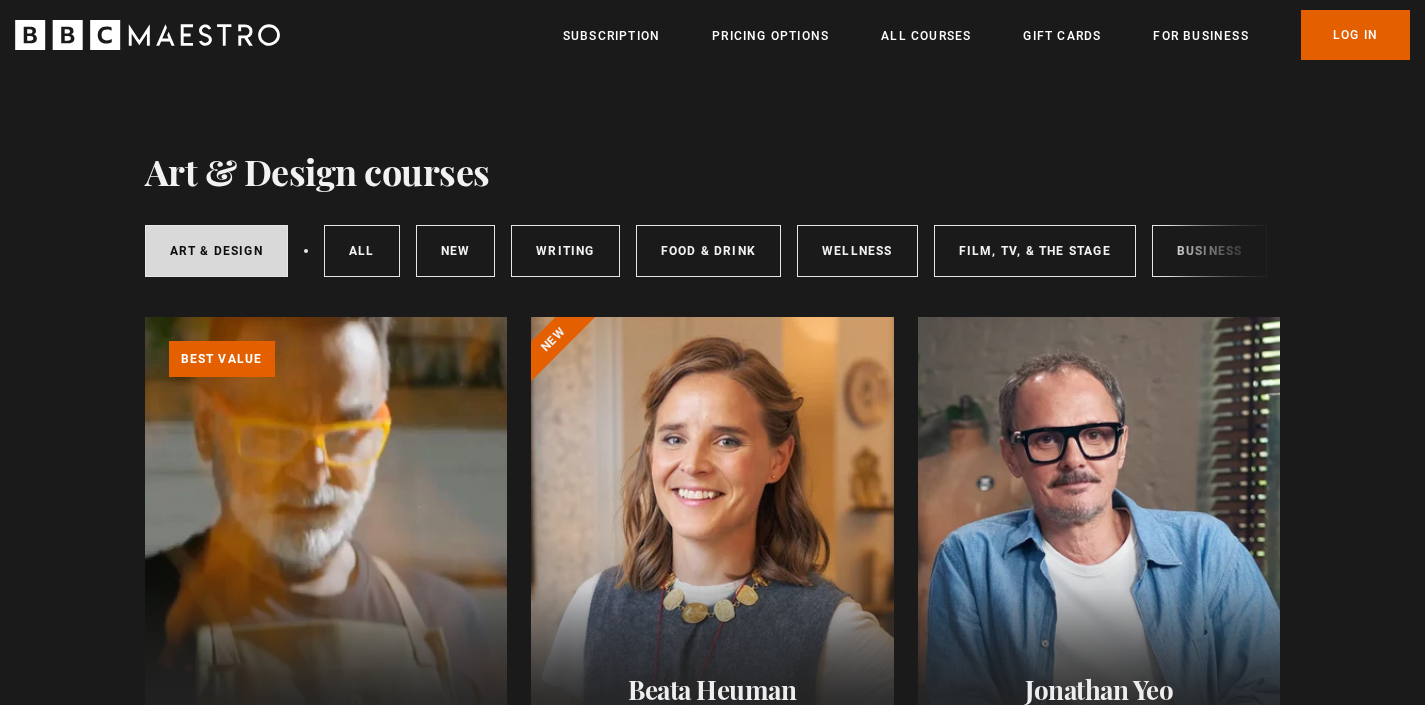 scroll, scrollTop: 0, scrollLeft: 0, axis: both 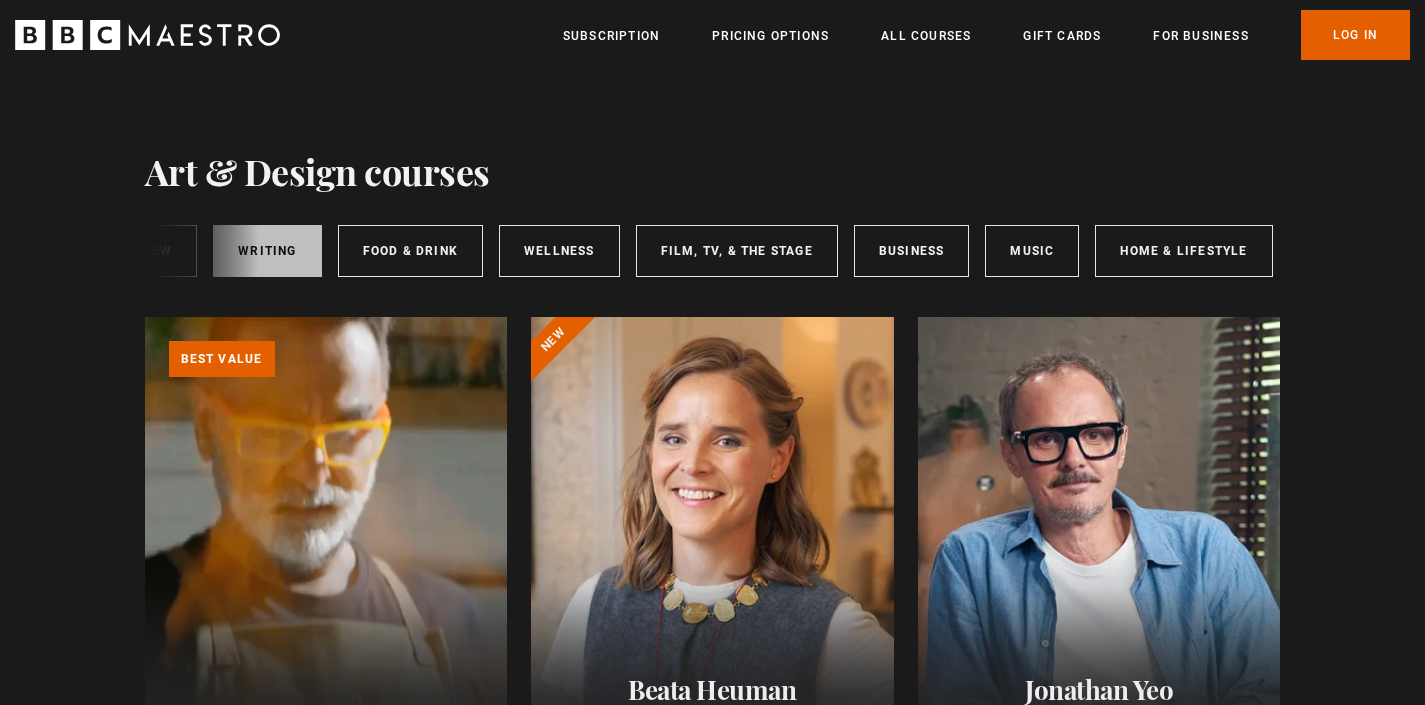 click on "Writing" at bounding box center [267, 251] 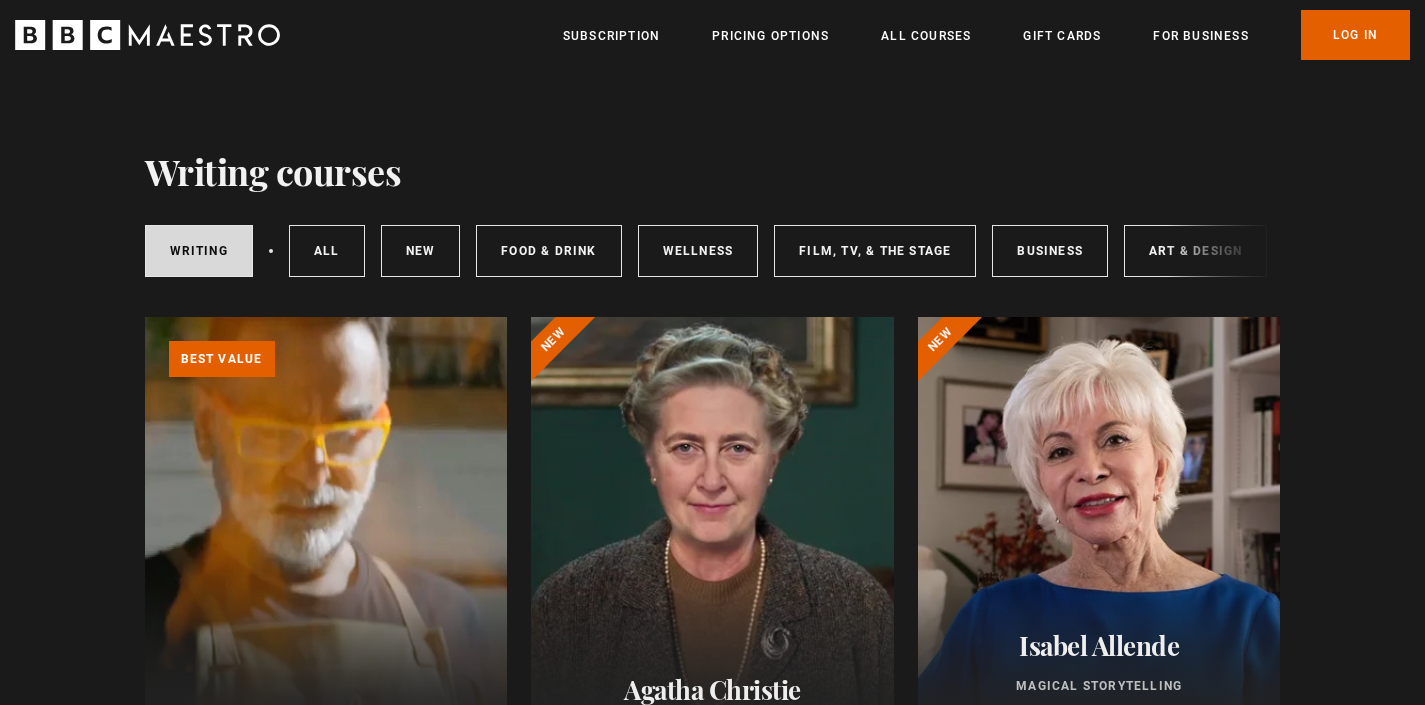 scroll, scrollTop: 0, scrollLeft: 0, axis: both 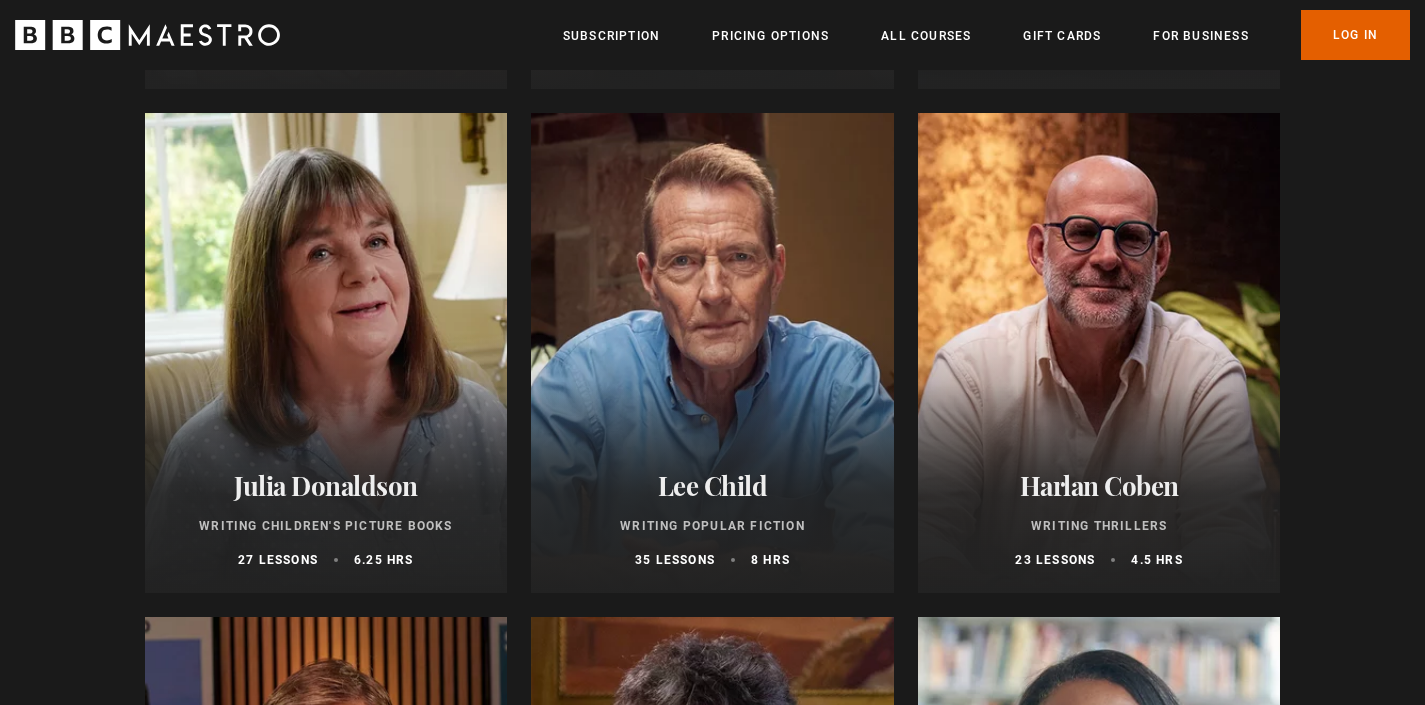 click on "Julia Donaldson
Writing Children's Picture Books
27 lessons
6.25 hrs" at bounding box center [326, 519] 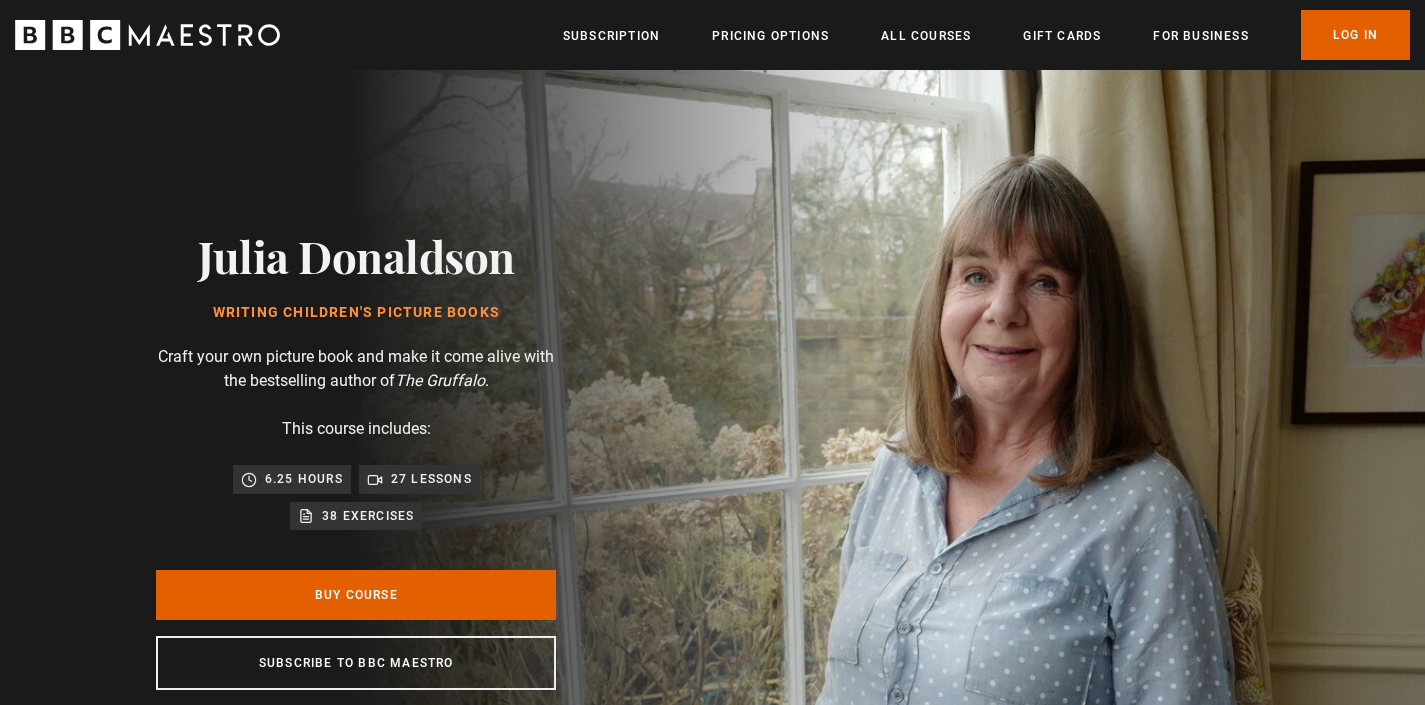scroll, scrollTop: 0, scrollLeft: 0, axis: both 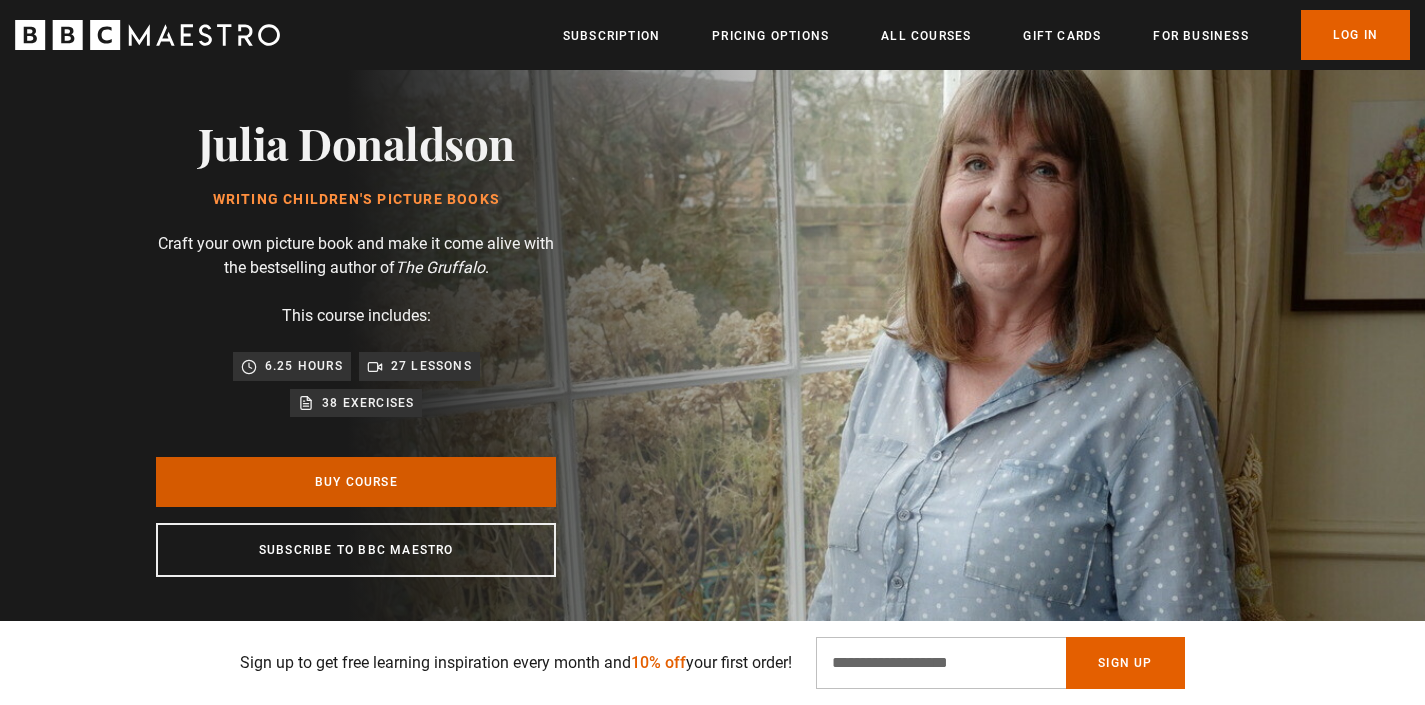 click on "Buy Course" at bounding box center (356, 482) 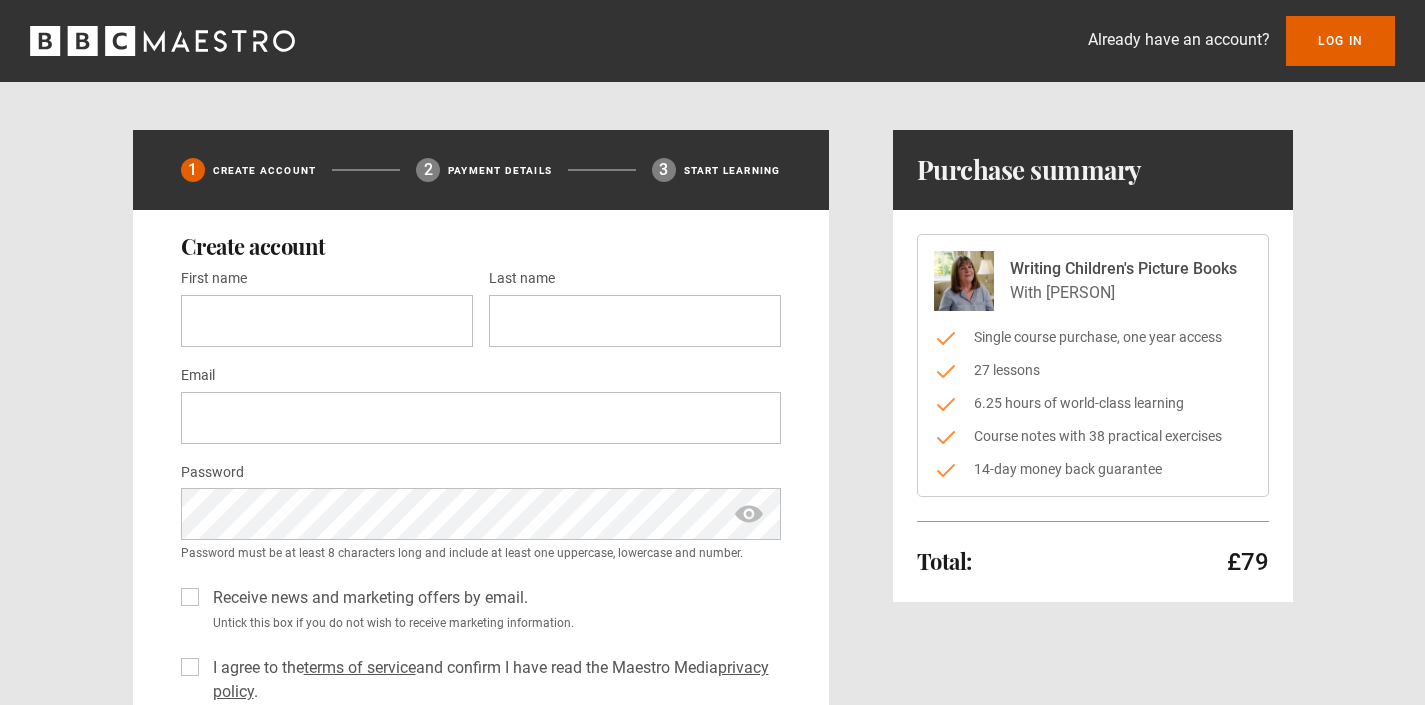 scroll, scrollTop: 0, scrollLeft: 0, axis: both 